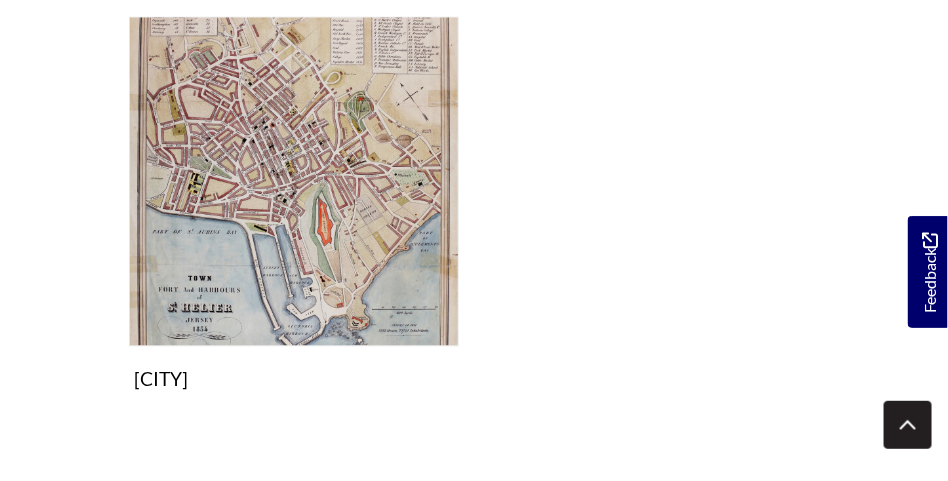 scroll, scrollTop: 1150, scrollLeft: 0, axis: vertical 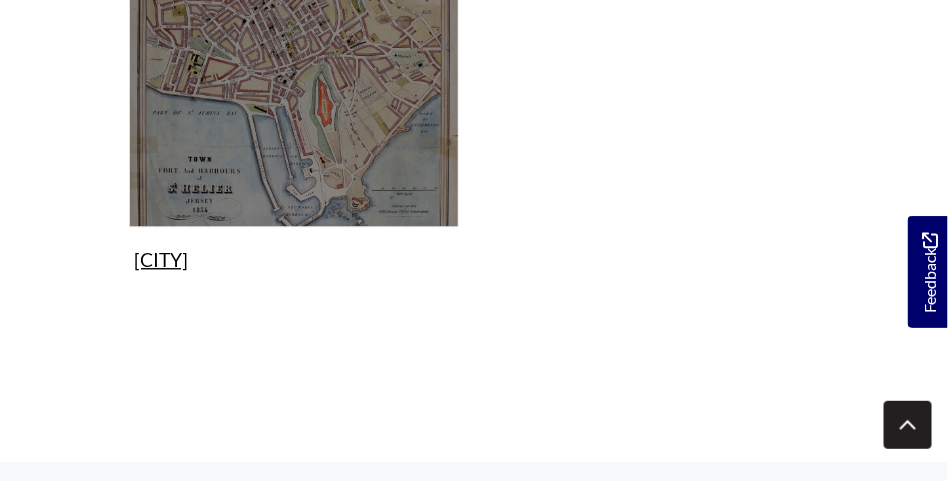 click on "St Helier
Collection" at bounding box center (294, 88) 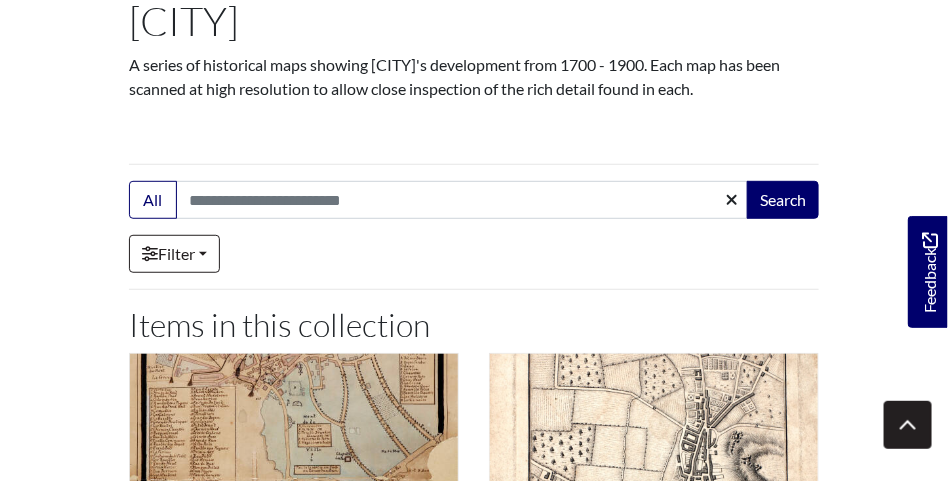 scroll, scrollTop: 142, scrollLeft: 0, axis: vertical 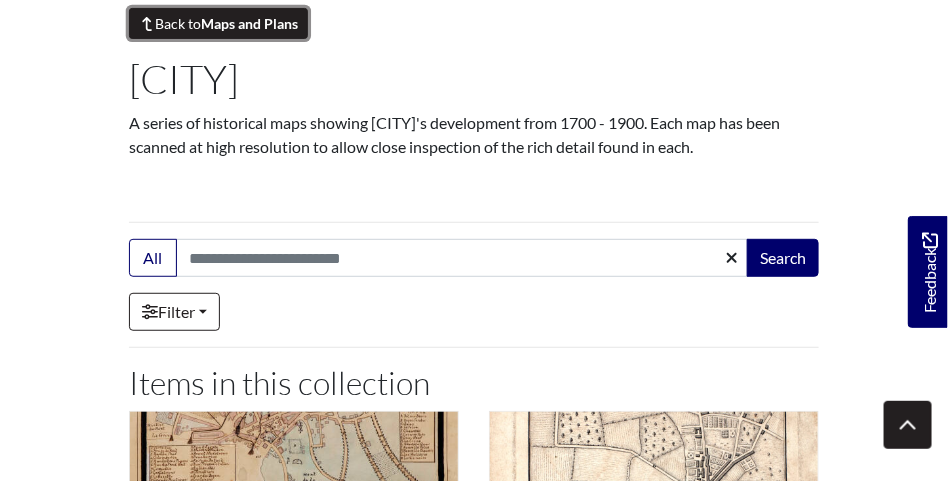 click on "Back to  Maps and Plans" at bounding box center (218, 23) 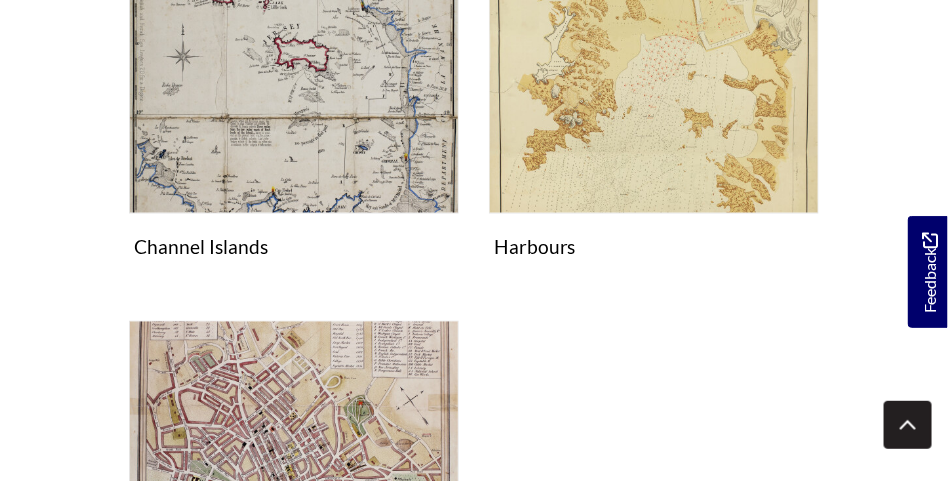 scroll, scrollTop: 800, scrollLeft: 0, axis: vertical 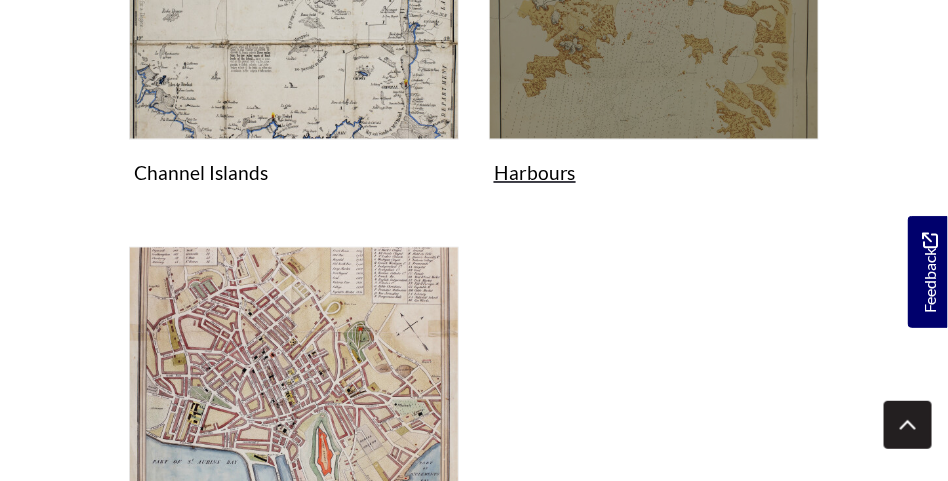 click at bounding box center [654, -25] 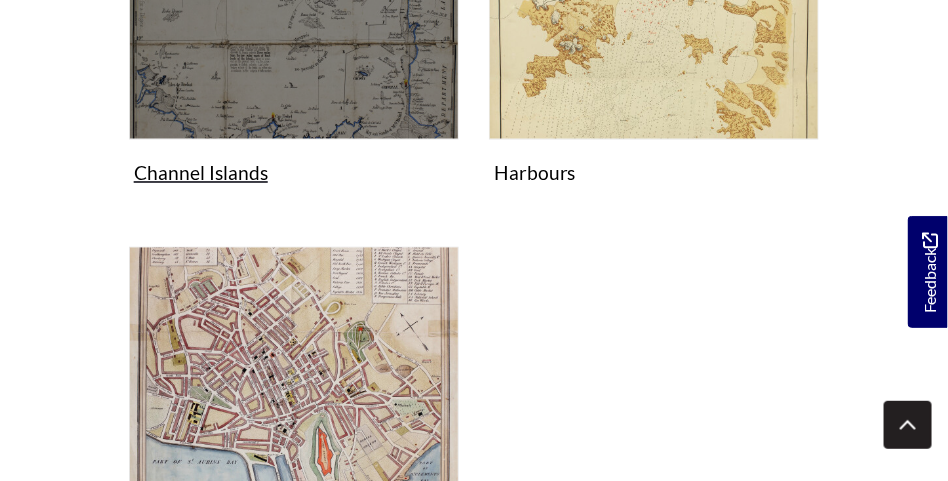 click on "Channel Islands
Collection" at bounding box center (294, 1) 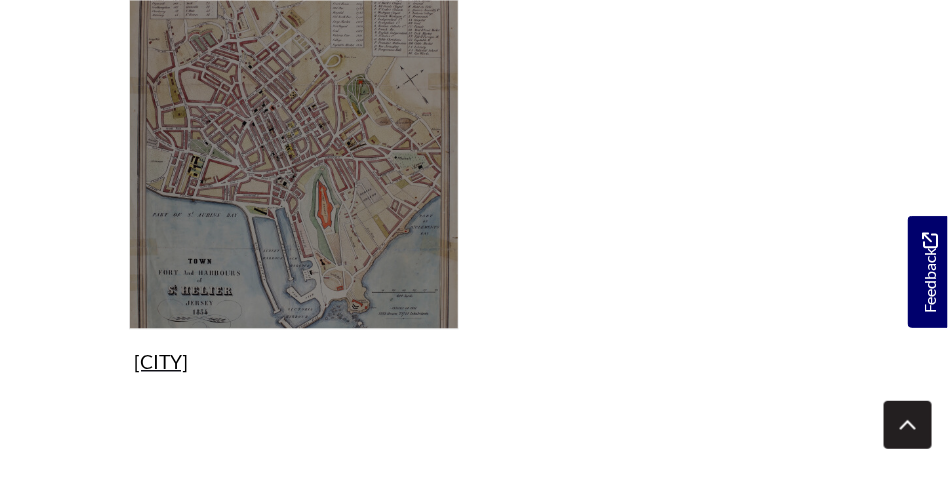 scroll, scrollTop: 1150, scrollLeft: 0, axis: vertical 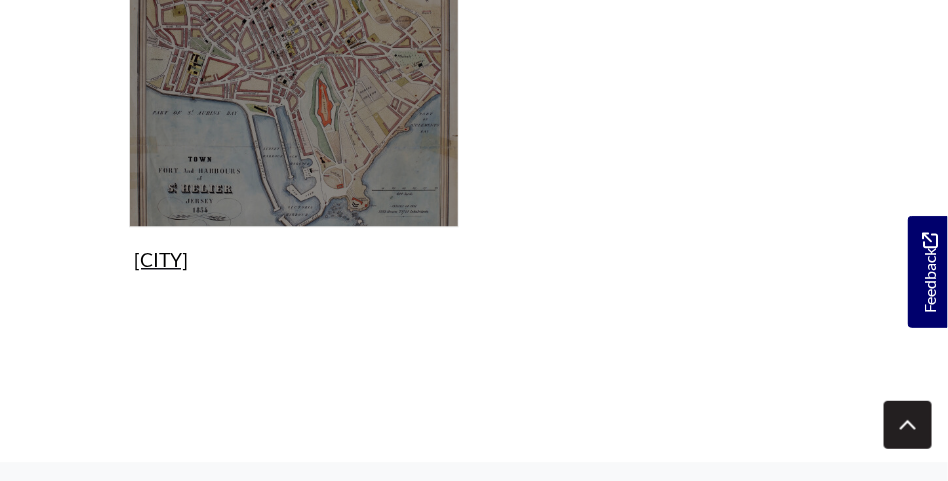 click on "St Helier
Collection" at bounding box center [294, 88] 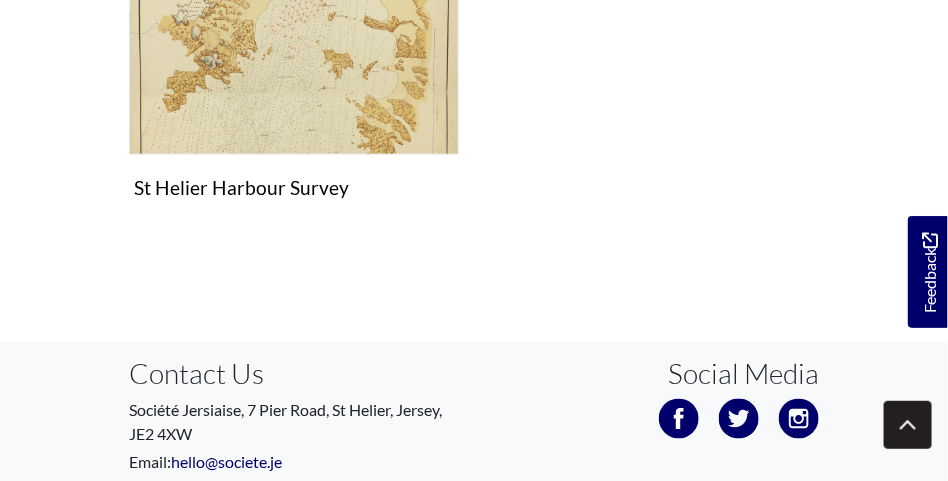 scroll, scrollTop: 450, scrollLeft: 0, axis: vertical 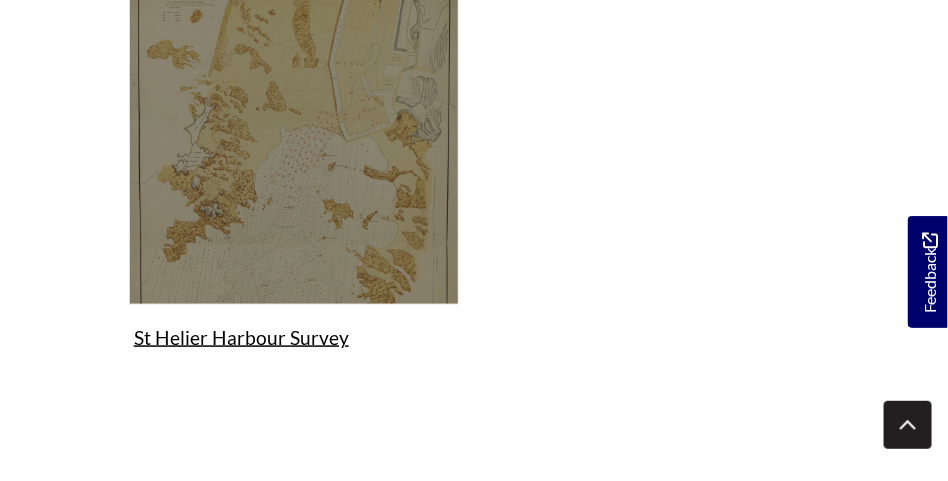 click at bounding box center (294, 140) 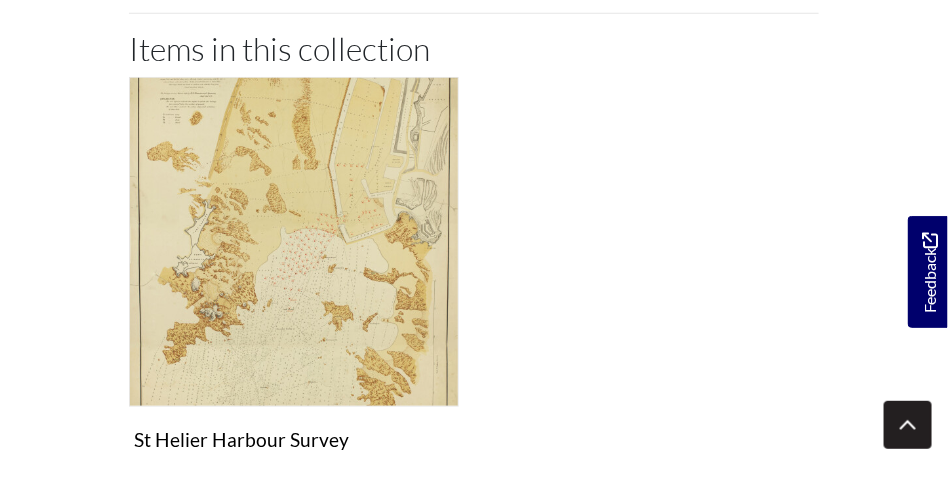 scroll, scrollTop: 200, scrollLeft: 0, axis: vertical 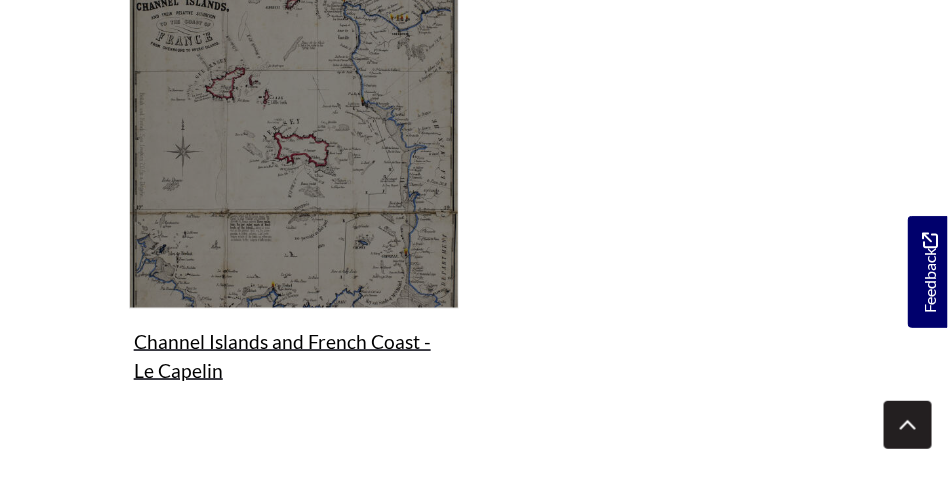 click on "Maps and plans
Channel Islands and French Coast - Le Capelin
Image" at bounding box center [294, 185] 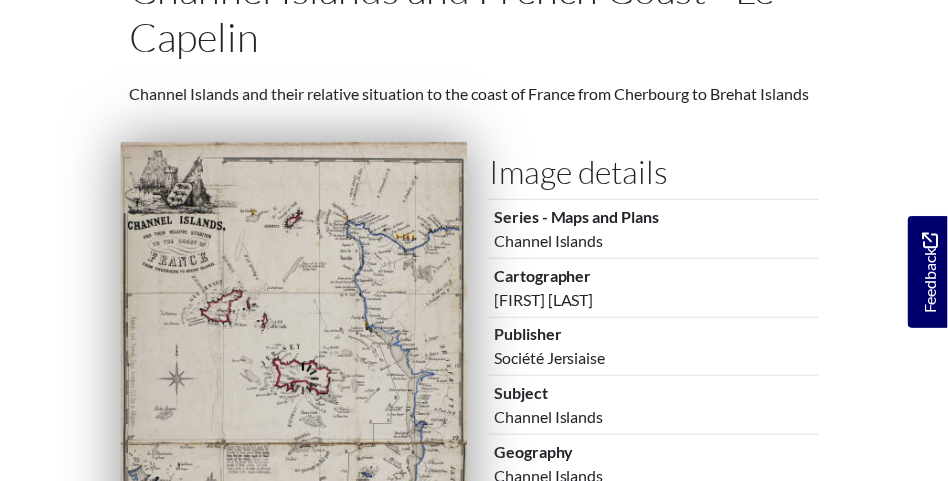 scroll, scrollTop: 300, scrollLeft: 0, axis: vertical 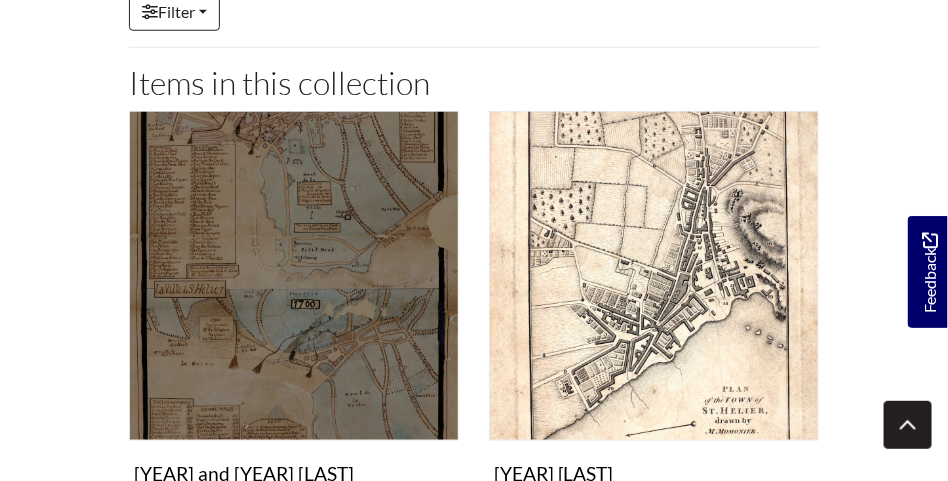 click at bounding box center [294, 276] 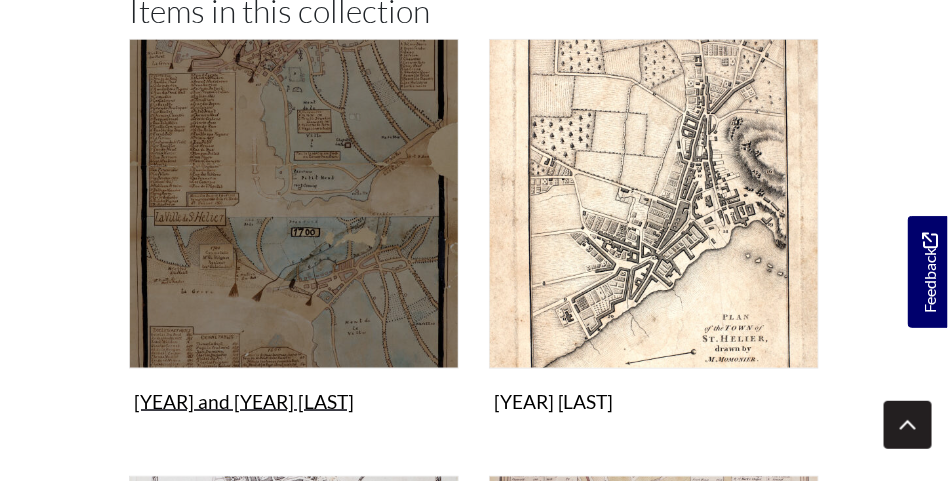 scroll, scrollTop: 592, scrollLeft: 0, axis: vertical 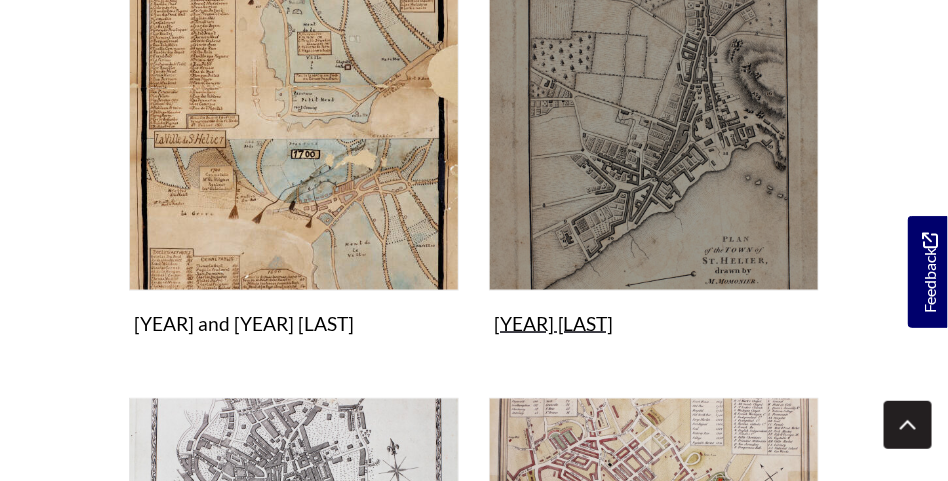 click at bounding box center [654, 126] 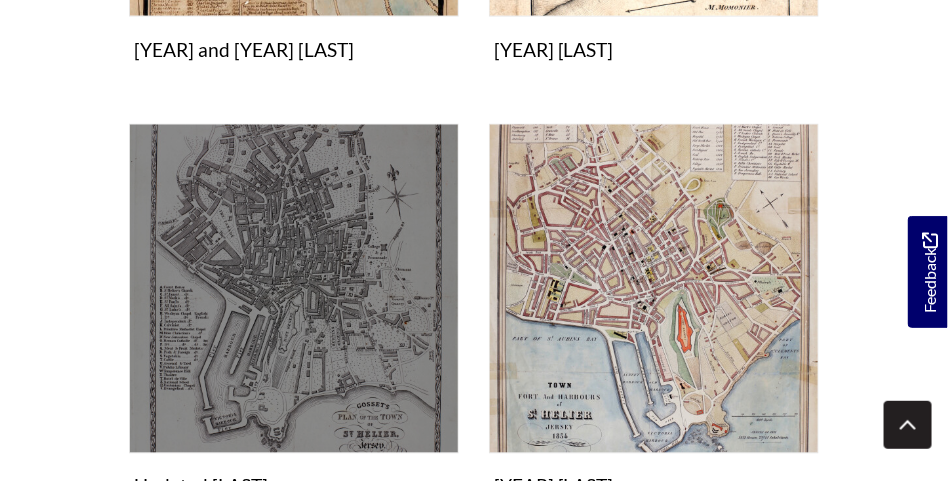 scroll, scrollTop: 892, scrollLeft: 0, axis: vertical 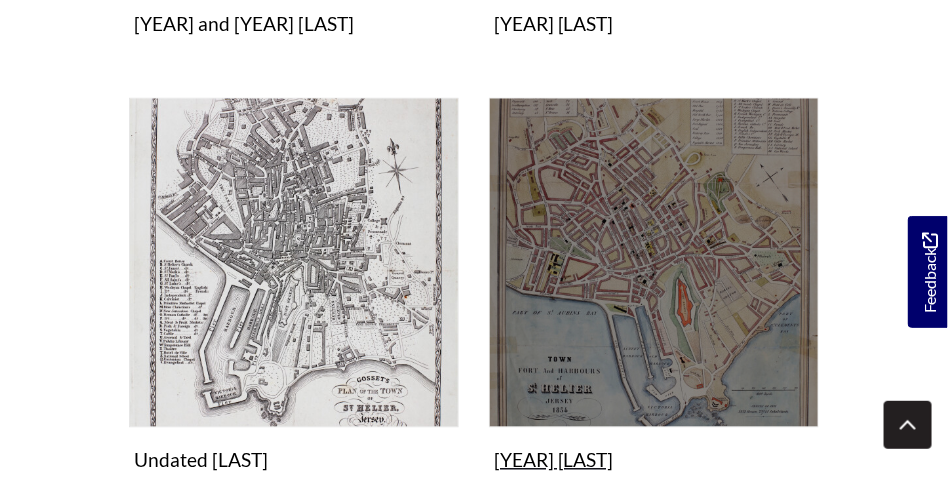 click at bounding box center [654, 263] 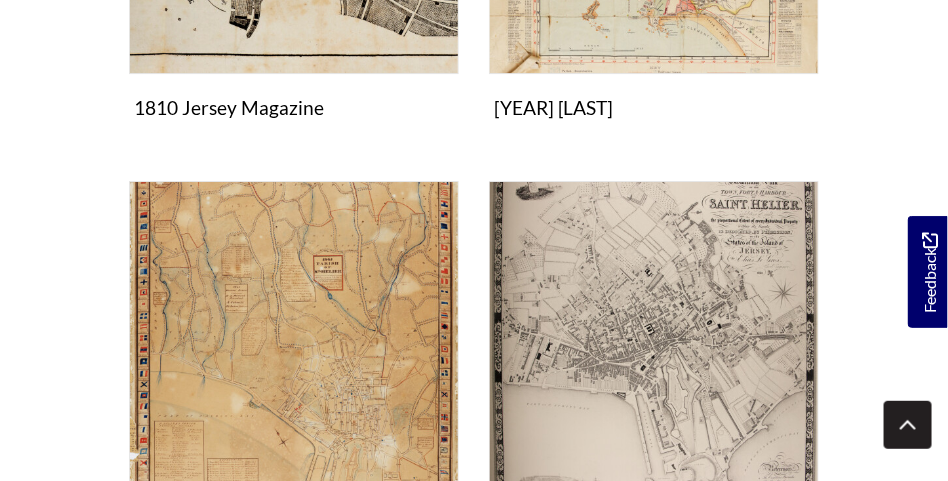scroll, scrollTop: 1842, scrollLeft: 0, axis: vertical 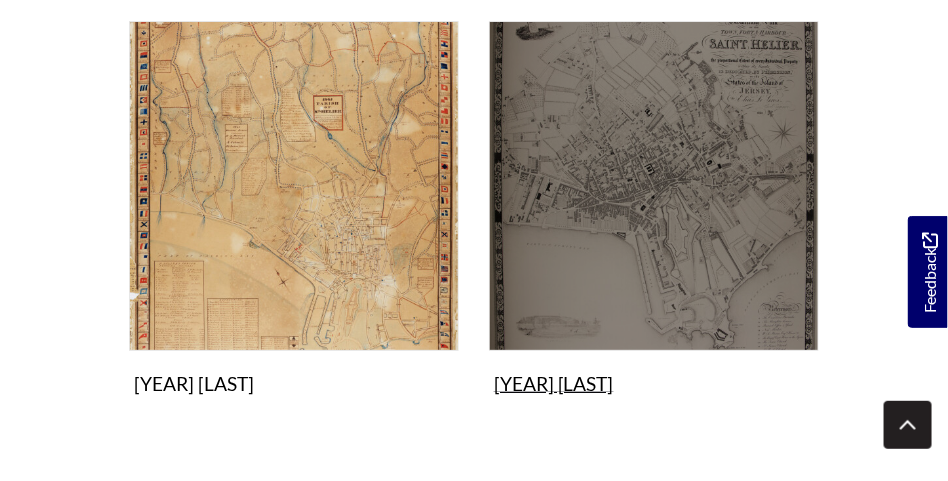 click at bounding box center [654, 186] 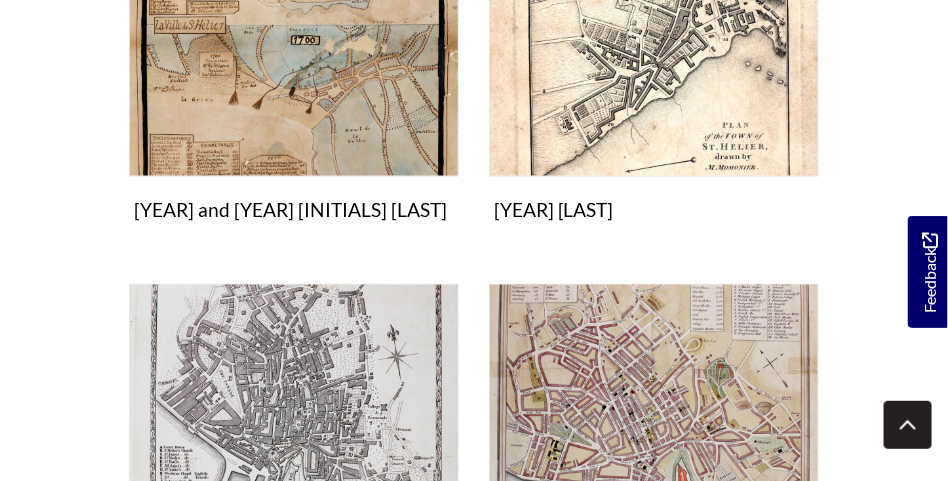 scroll, scrollTop: 850, scrollLeft: 0, axis: vertical 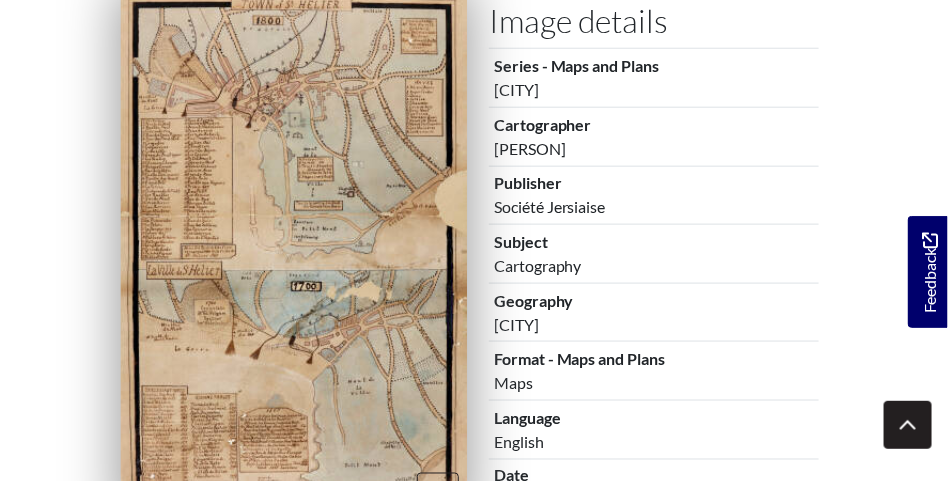 click at bounding box center (294, 256) 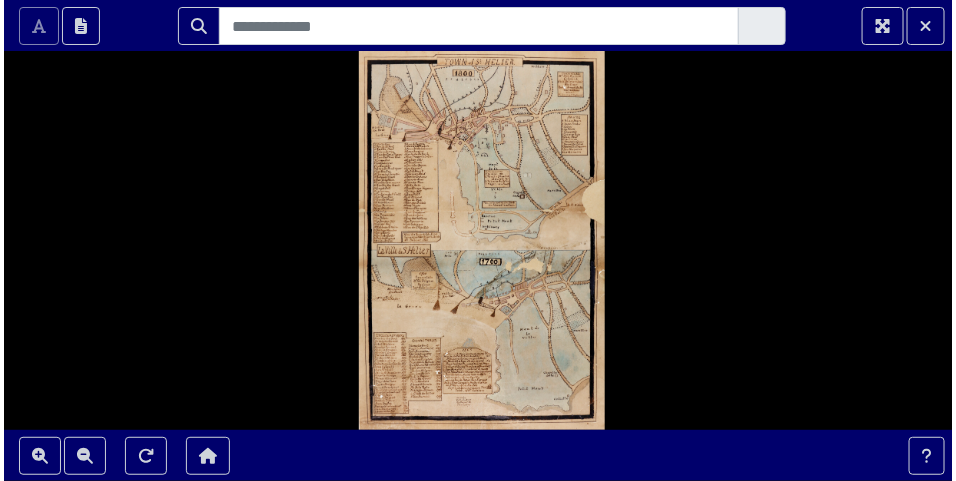 scroll, scrollTop: 0, scrollLeft: 0, axis: both 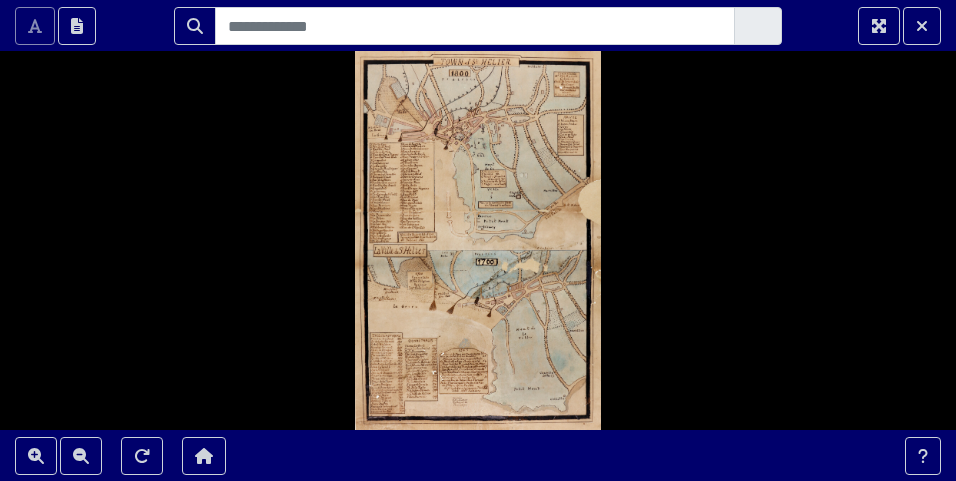 click at bounding box center (478, 240) 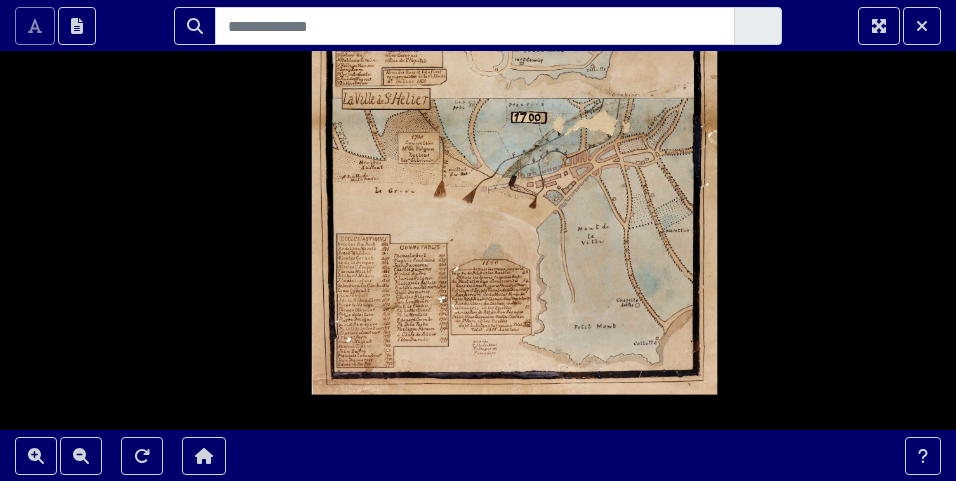drag, startPoint x: 764, startPoint y: 312, endPoint x: 780, endPoint y: 257, distance: 57.280014 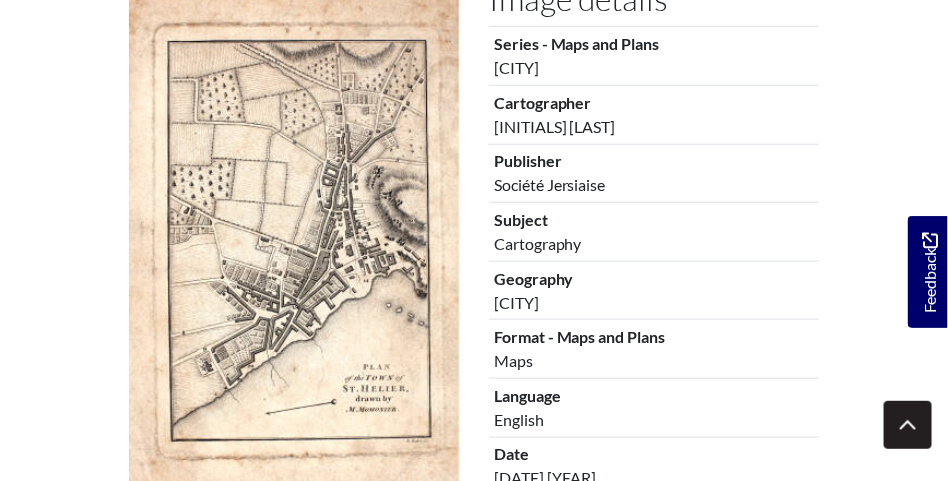 scroll, scrollTop: 450, scrollLeft: 0, axis: vertical 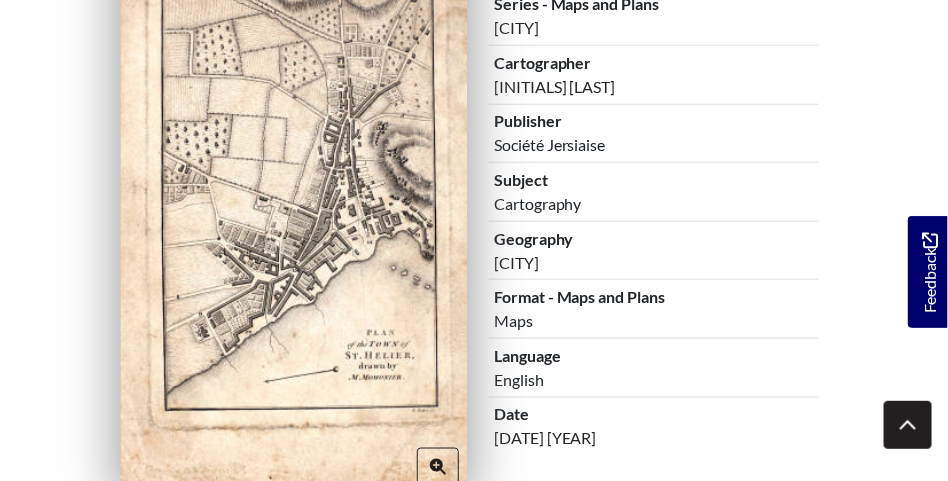 click at bounding box center [294, 213] 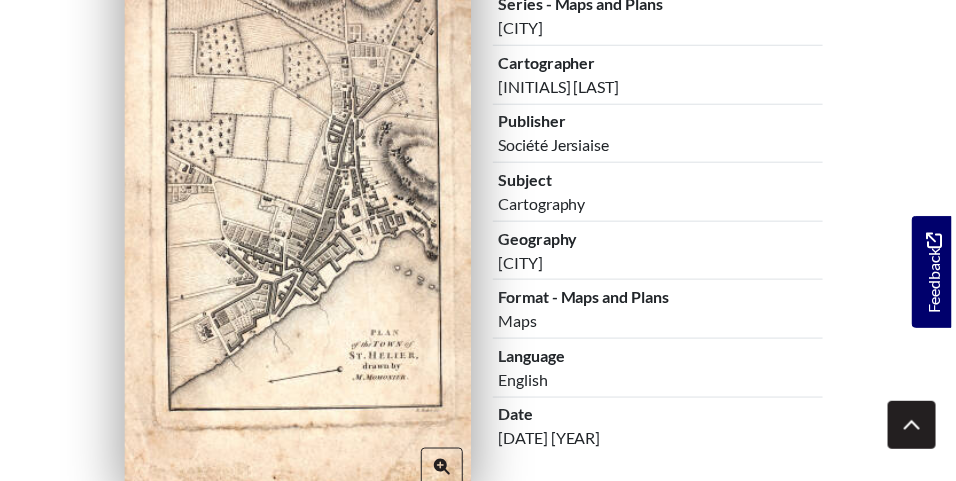 scroll, scrollTop: 0, scrollLeft: 0, axis: both 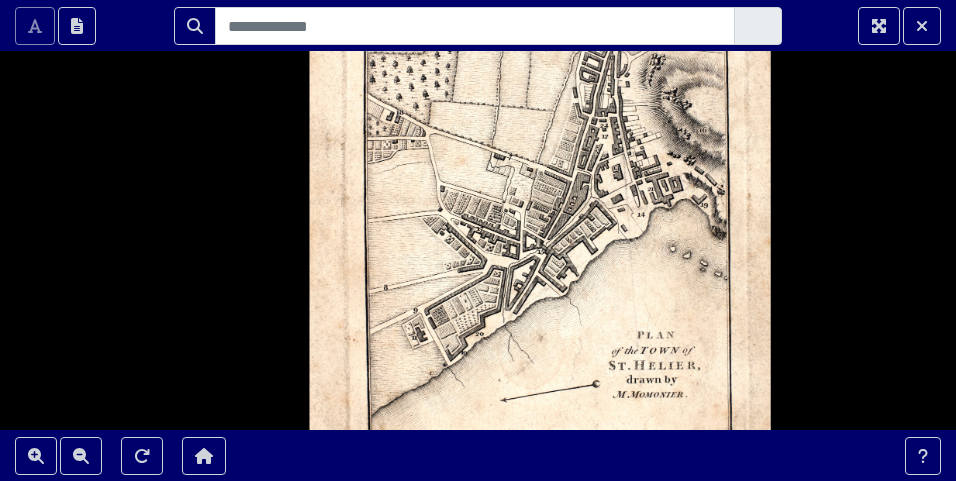 drag, startPoint x: 453, startPoint y: 262, endPoint x: 608, endPoint y: 261, distance: 155.00322 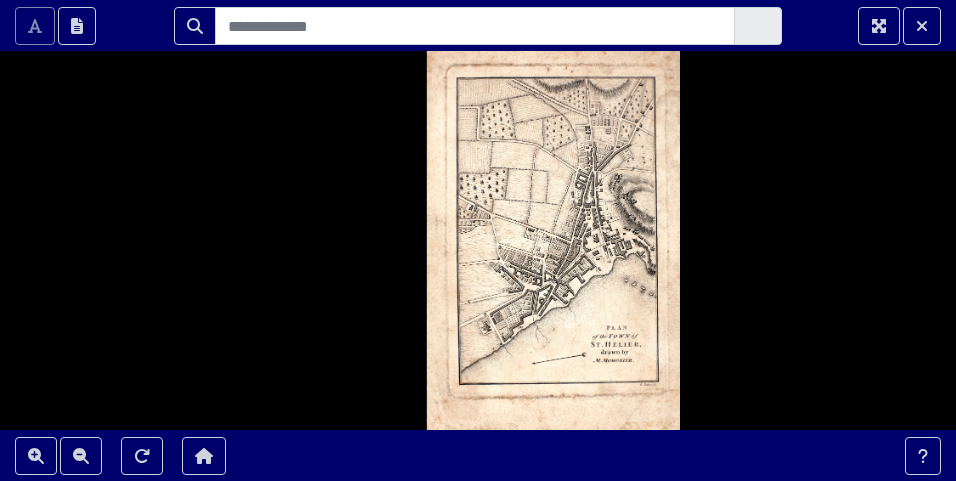 drag, startPoint x: 791, startPoint y: 232, endPoint x: 776, endPoint y: 240, distance: 17 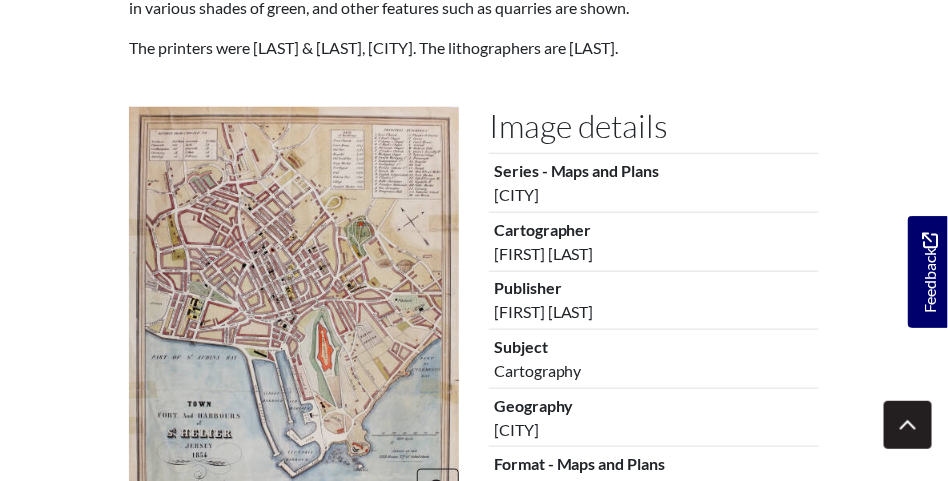 scroll, scrollTop: 400, scrollLeft: 0, axis: vertical 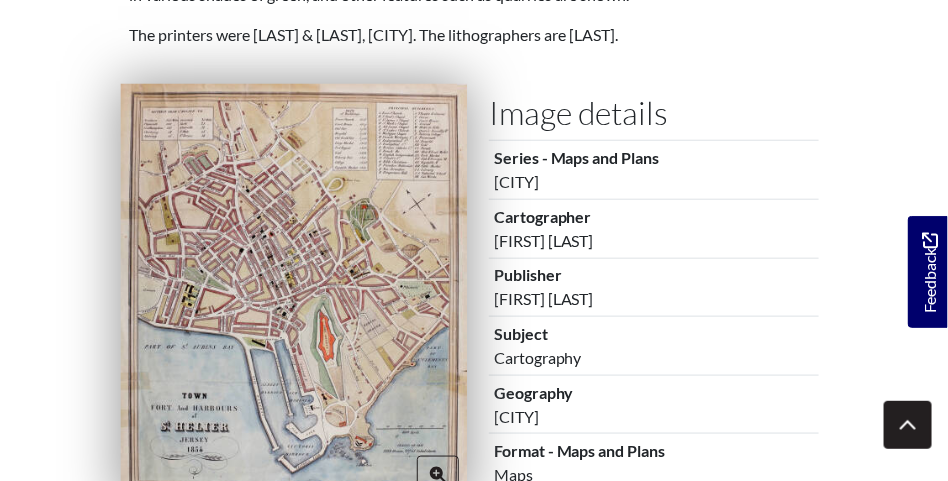 click at bounding box center (294, 294) 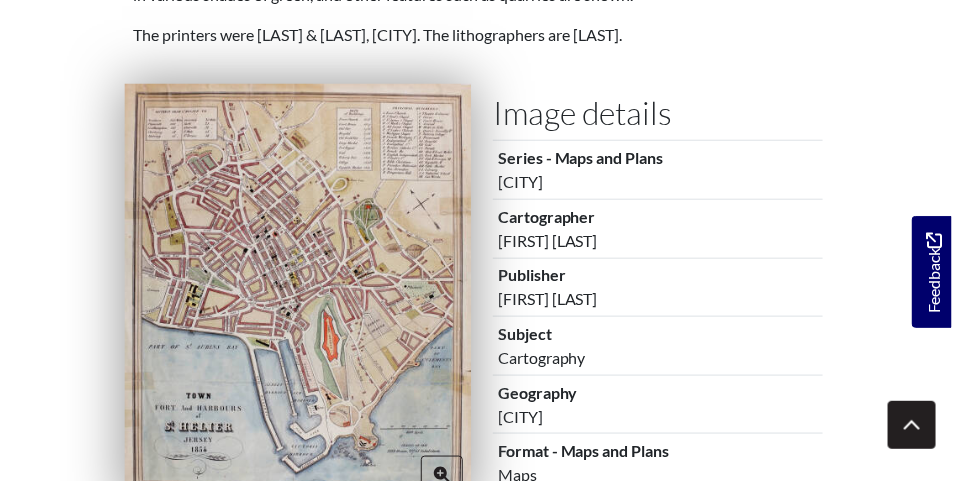 scroll, scrollTop: 0, scrollLeft: 0, axis: both 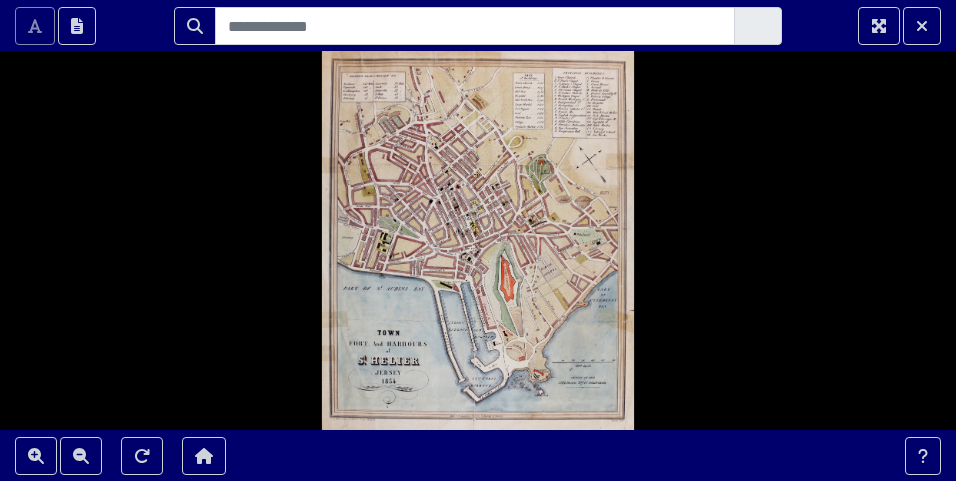 click at bounding box center [478, 240] 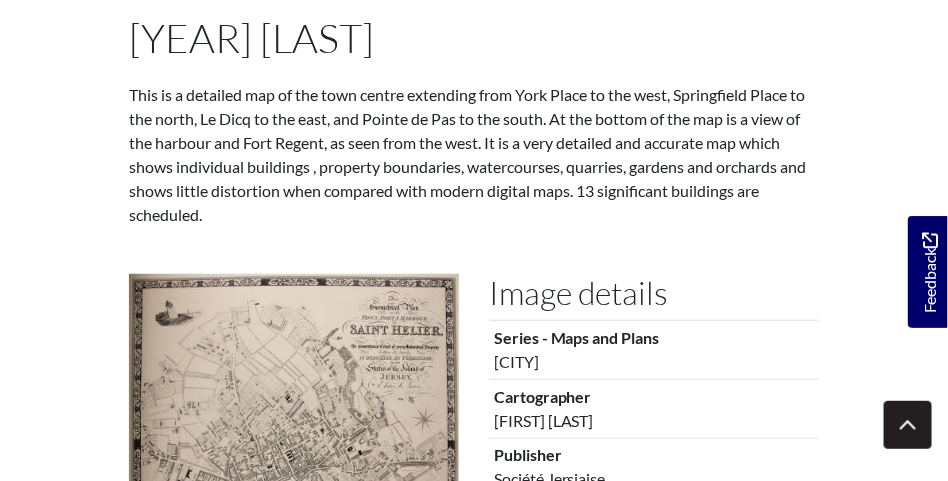 scroll, scrollTop: 300, scrollLeft: 0, axis: vertical 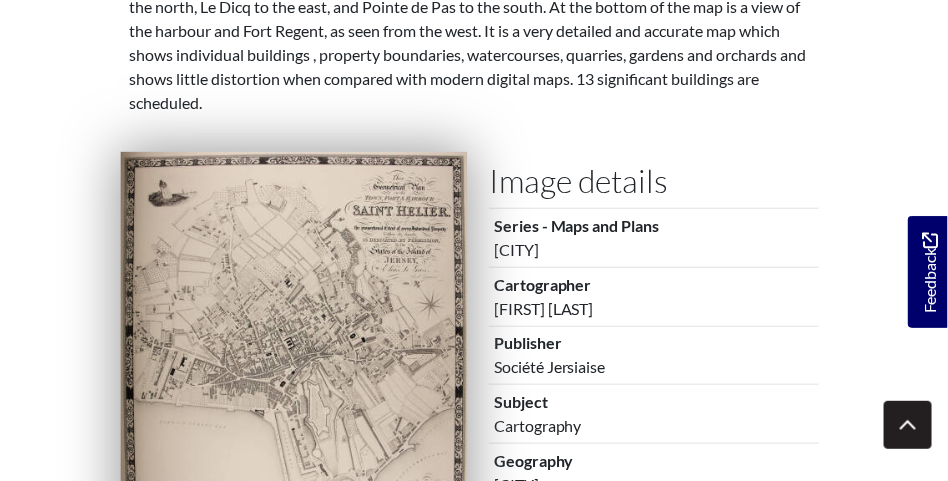 click at bounding box center (294, 360) 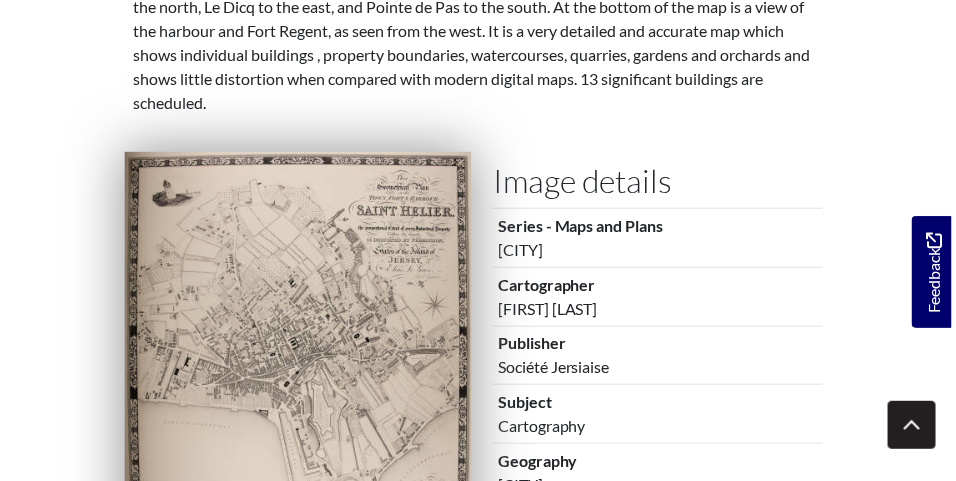 scroll, scrollTop: 0, scrollLeft: 0, axis: both 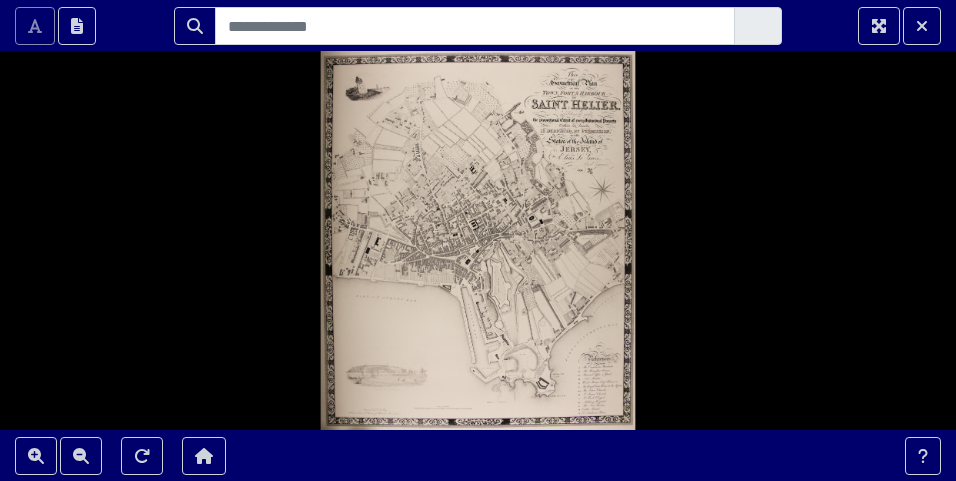 click at bounding box center [478, 240] 